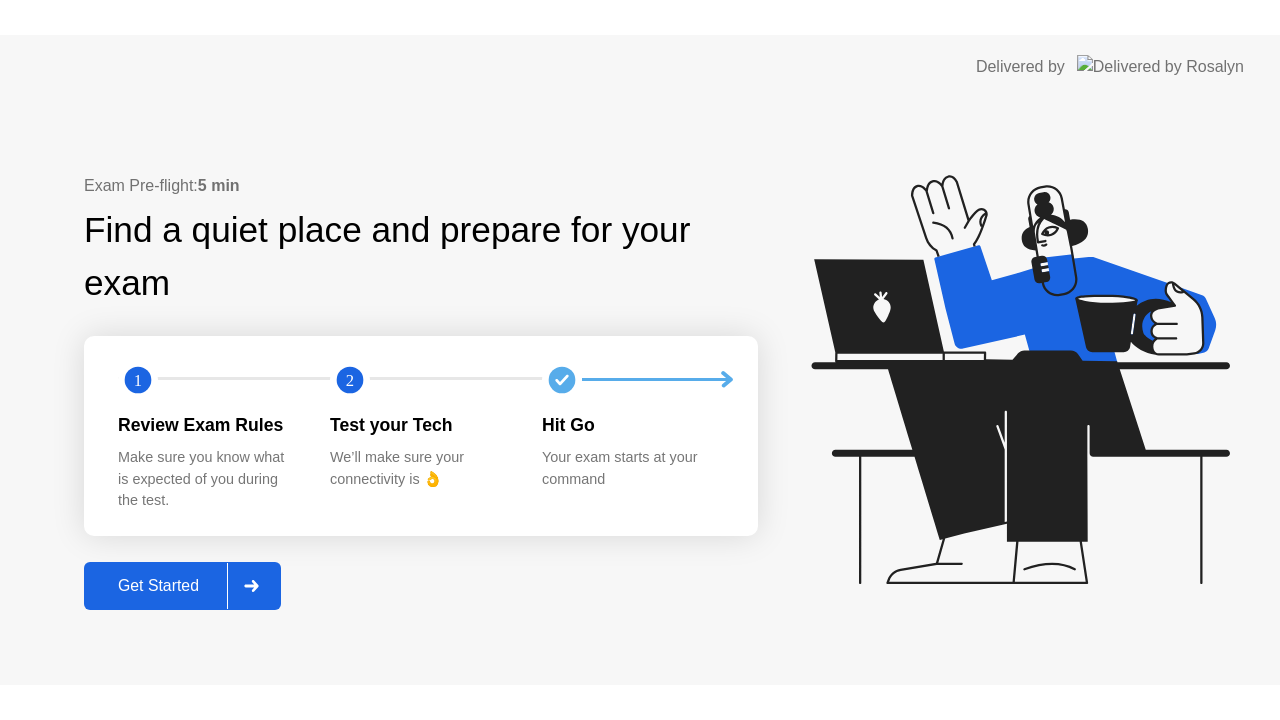 scroll, scrollTop: 0, scrollLeft: 0, axis: both 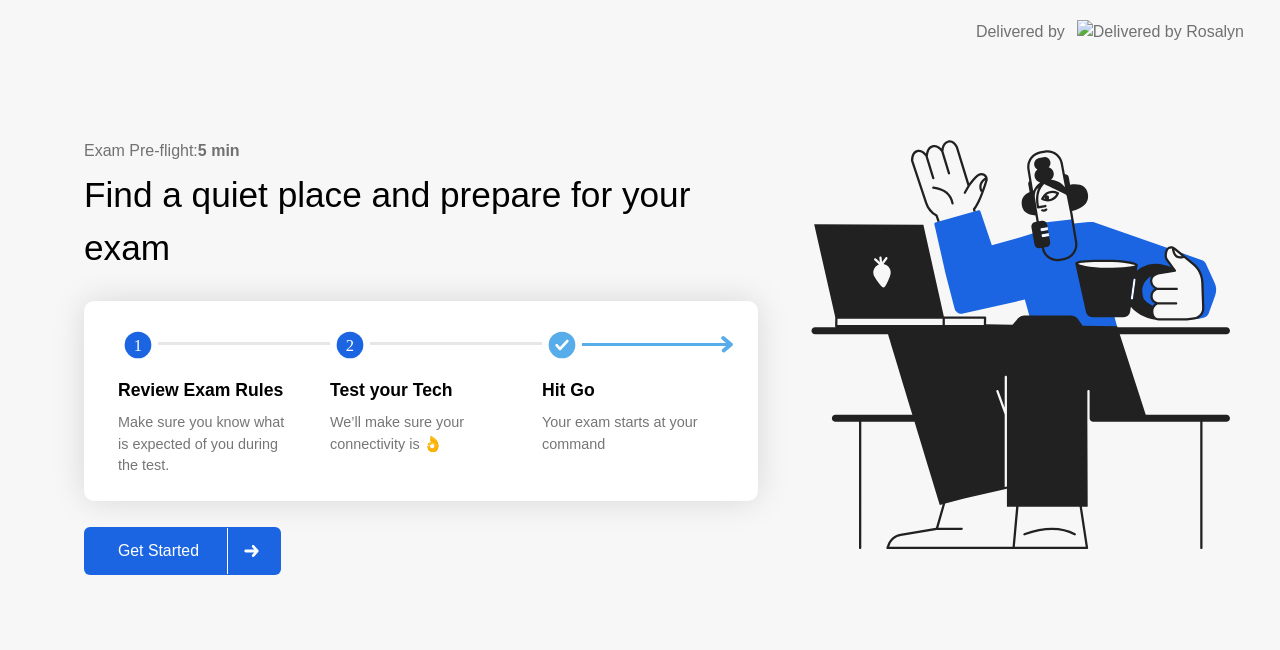 click on "Get Started" 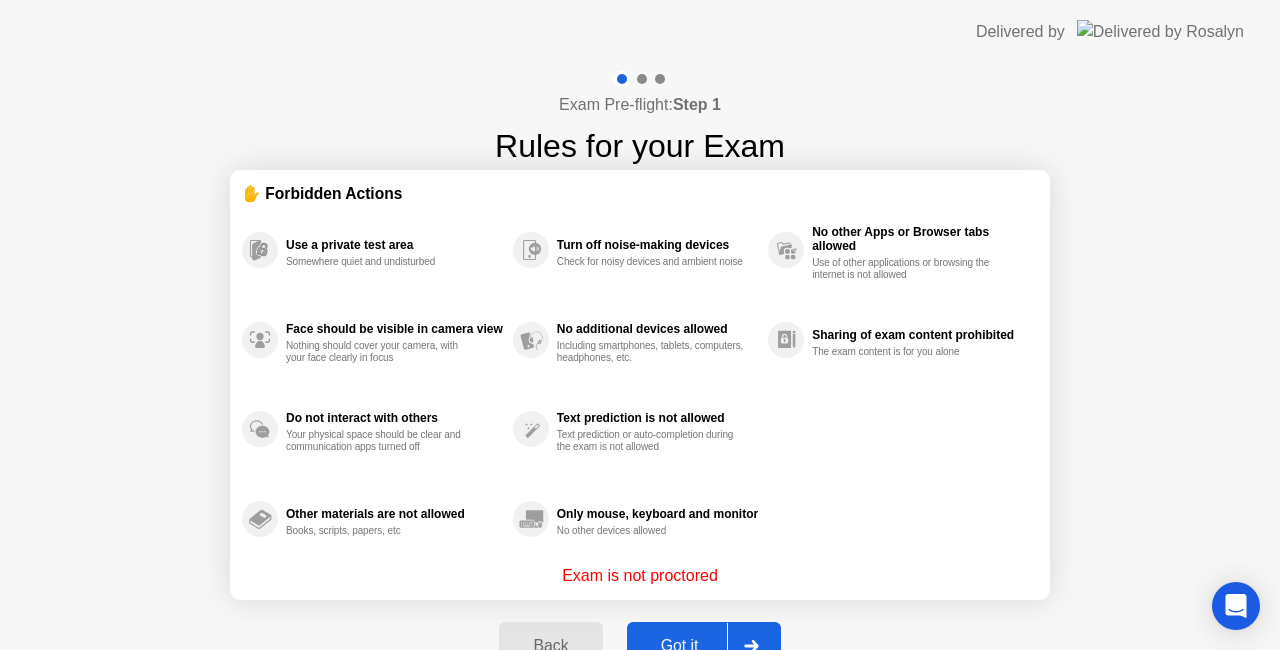 click on "Got it" 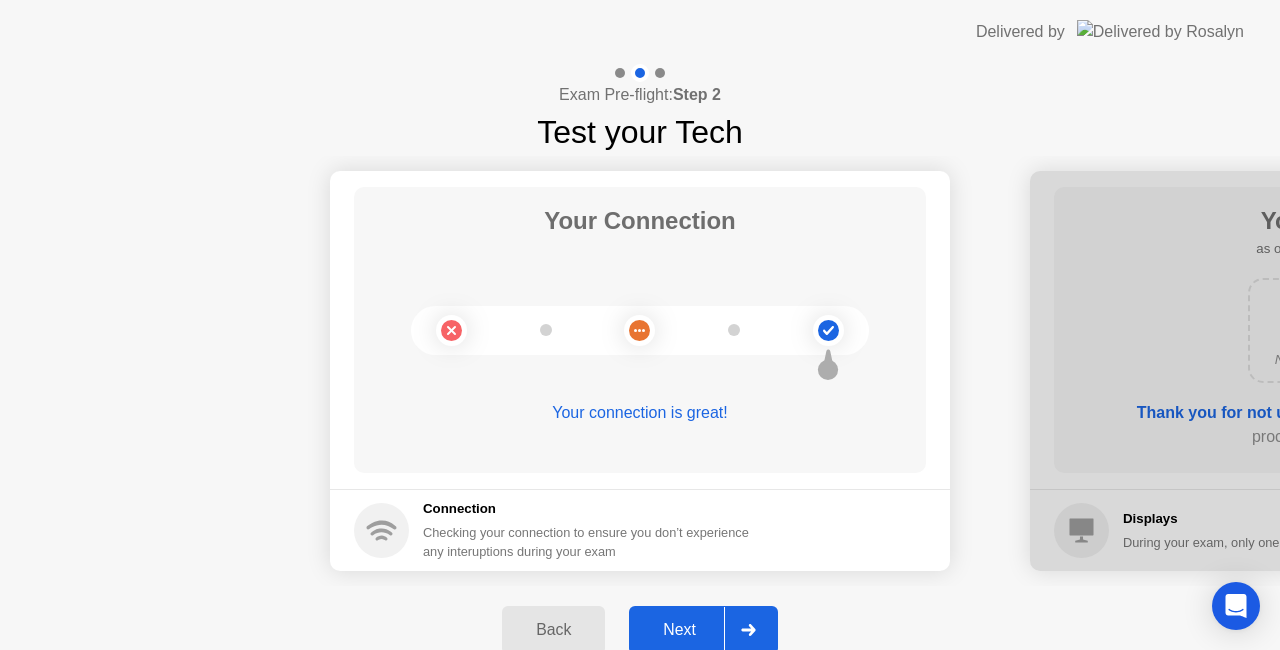 click on "Next" 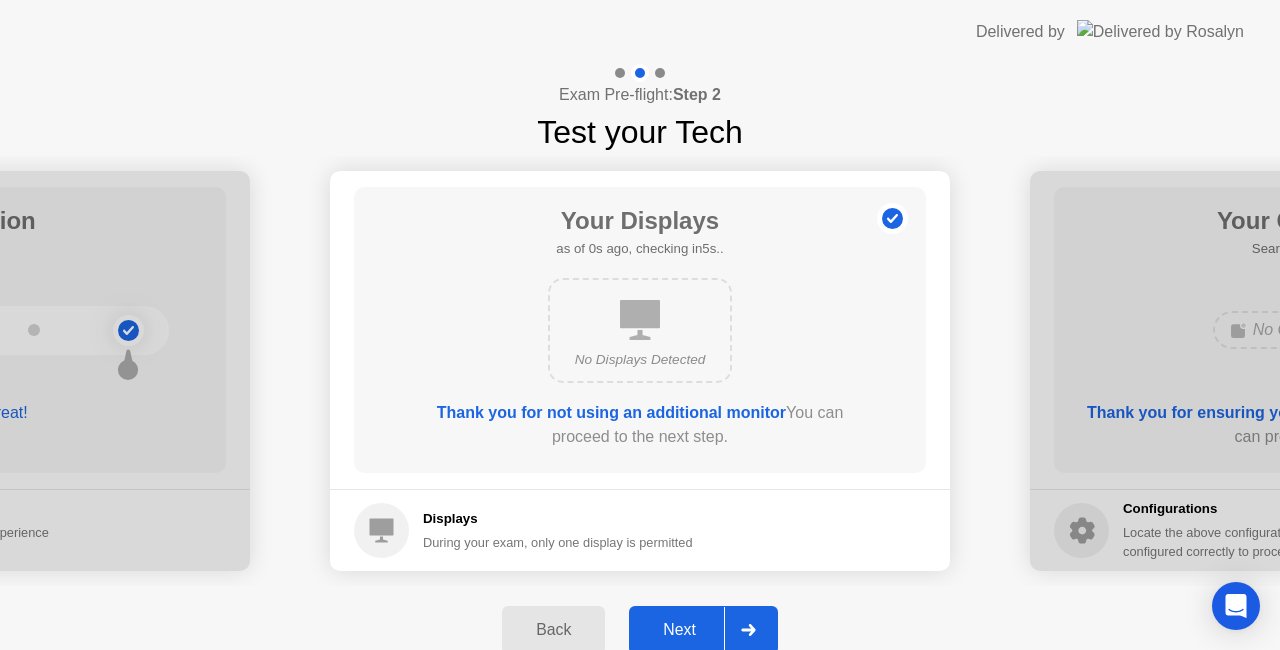 click on "Next" 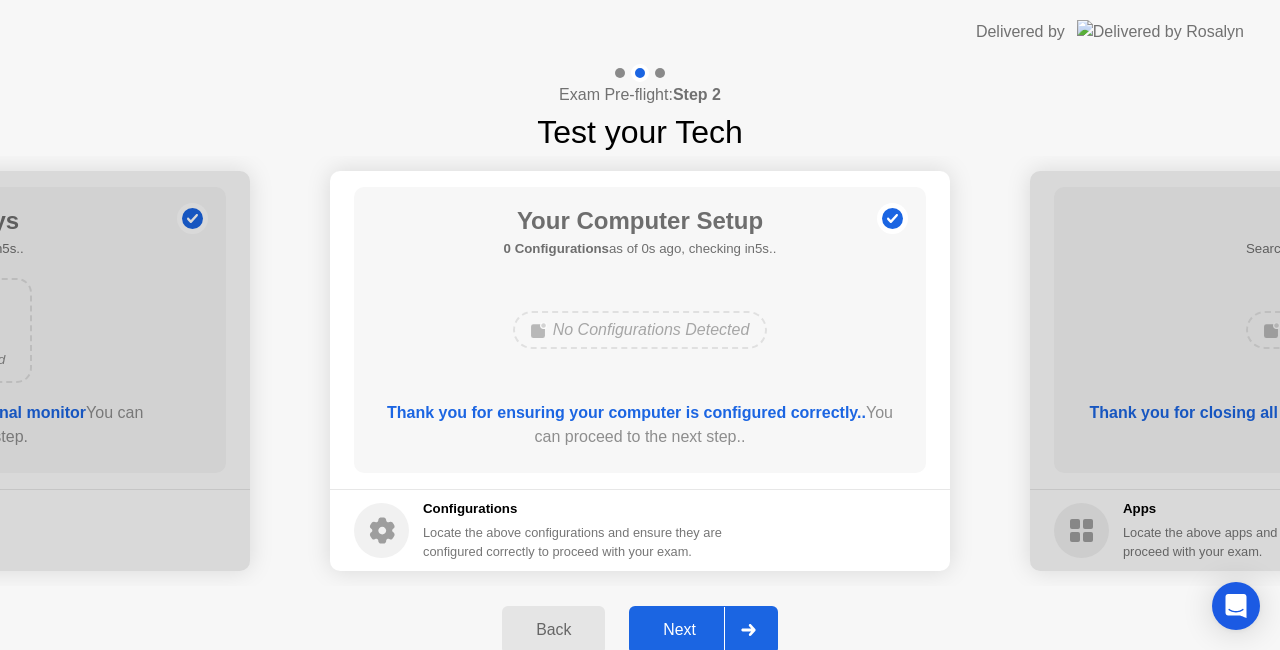 click on "Next" 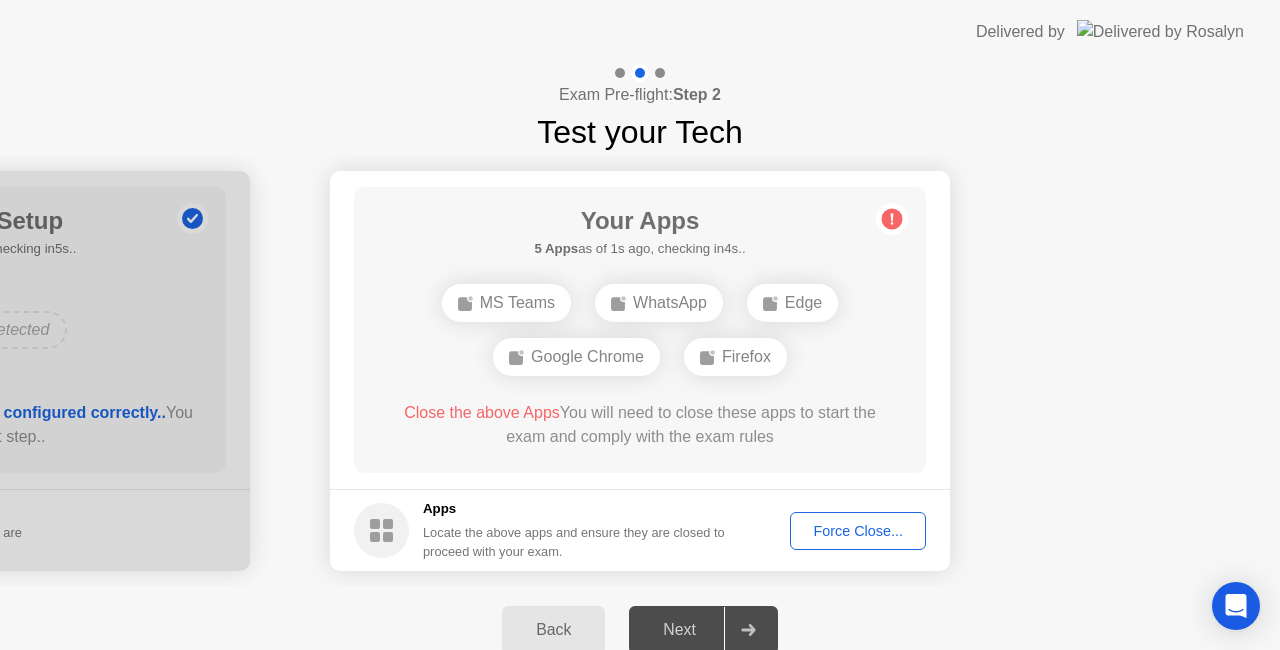 click on "Force Close..." 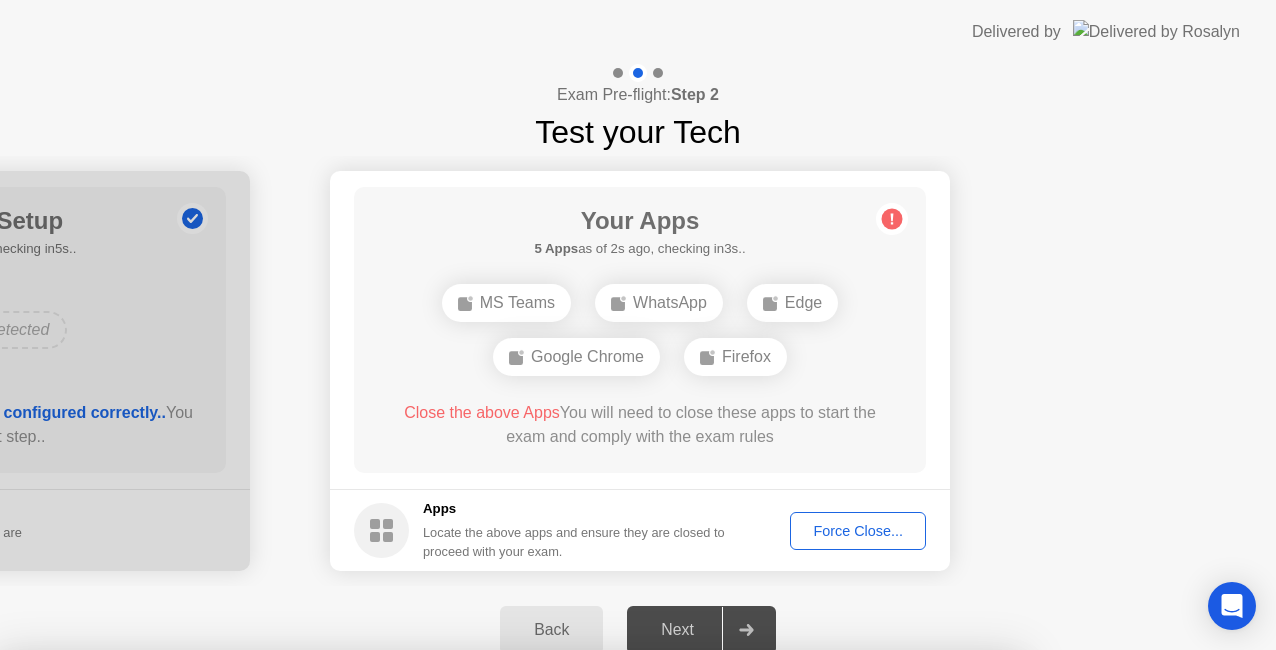 click on "Confirm" at bounding box center (577, 980) 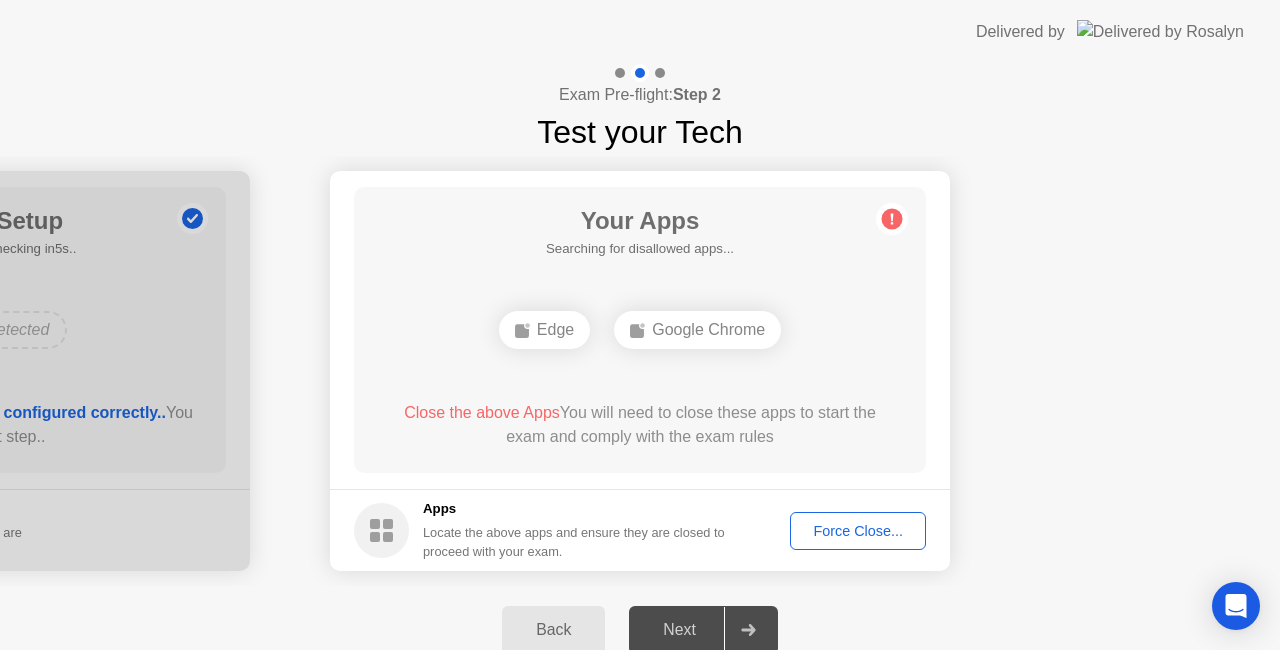 drag, startPoint x: 1033, startPoint y: 438, endPoint x: 999, endPoint y: 460, distance: 40.496914 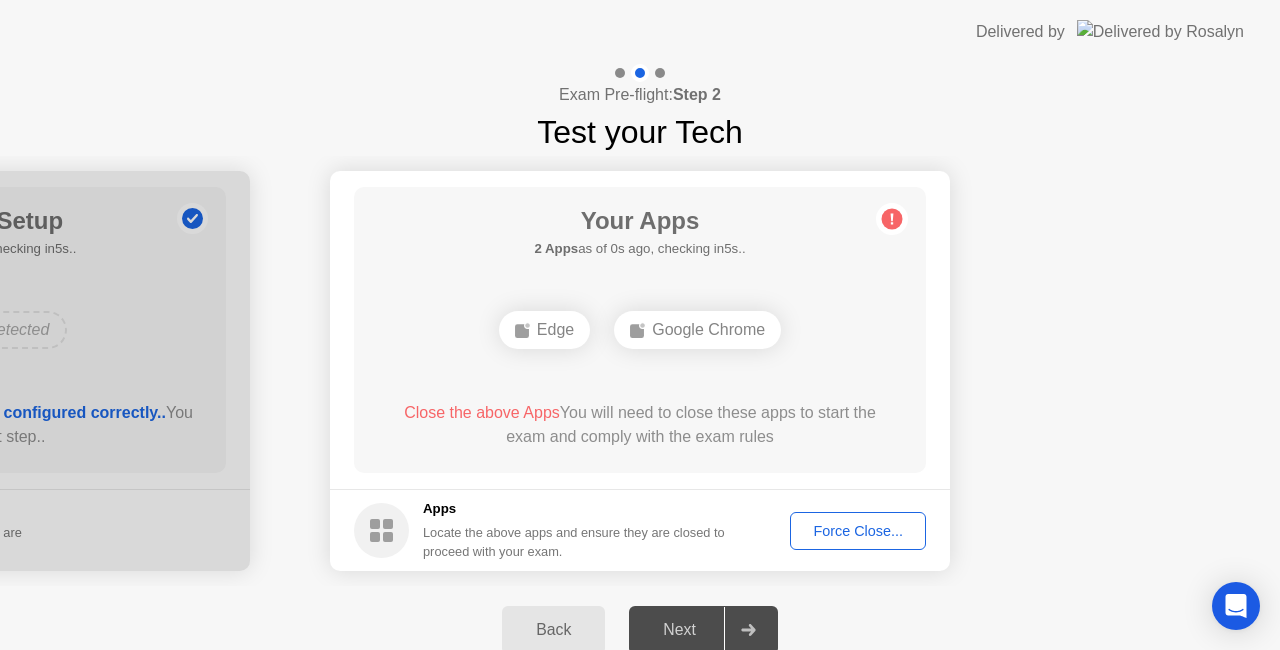 click on "Close the above Apps  You will need to close these apps to start the exam and comply with the exam rules" 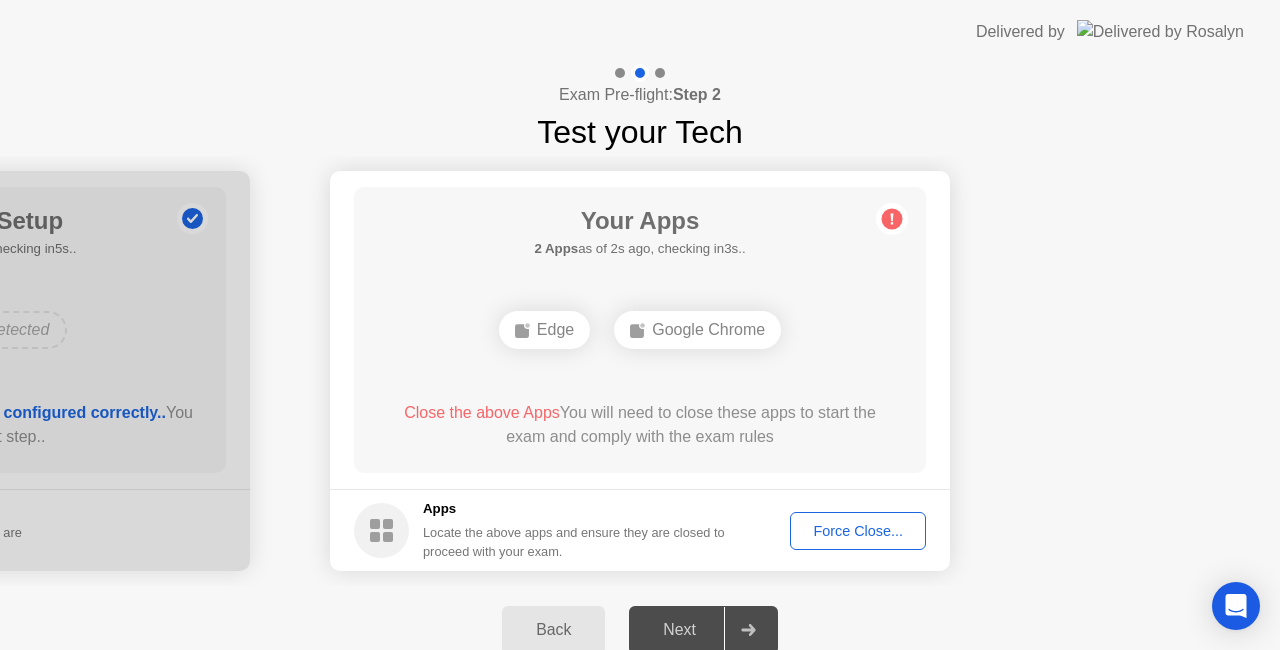 click on "Force Close..." 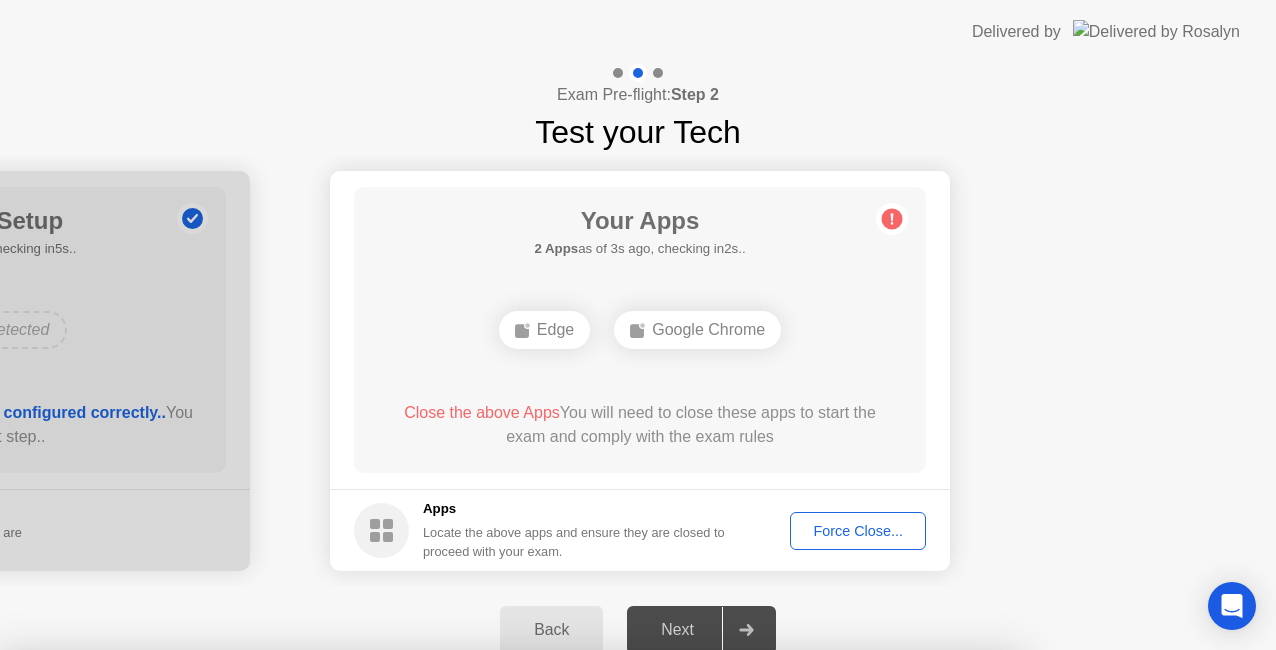 click on "Confirm" at bounding box center (577, 926) 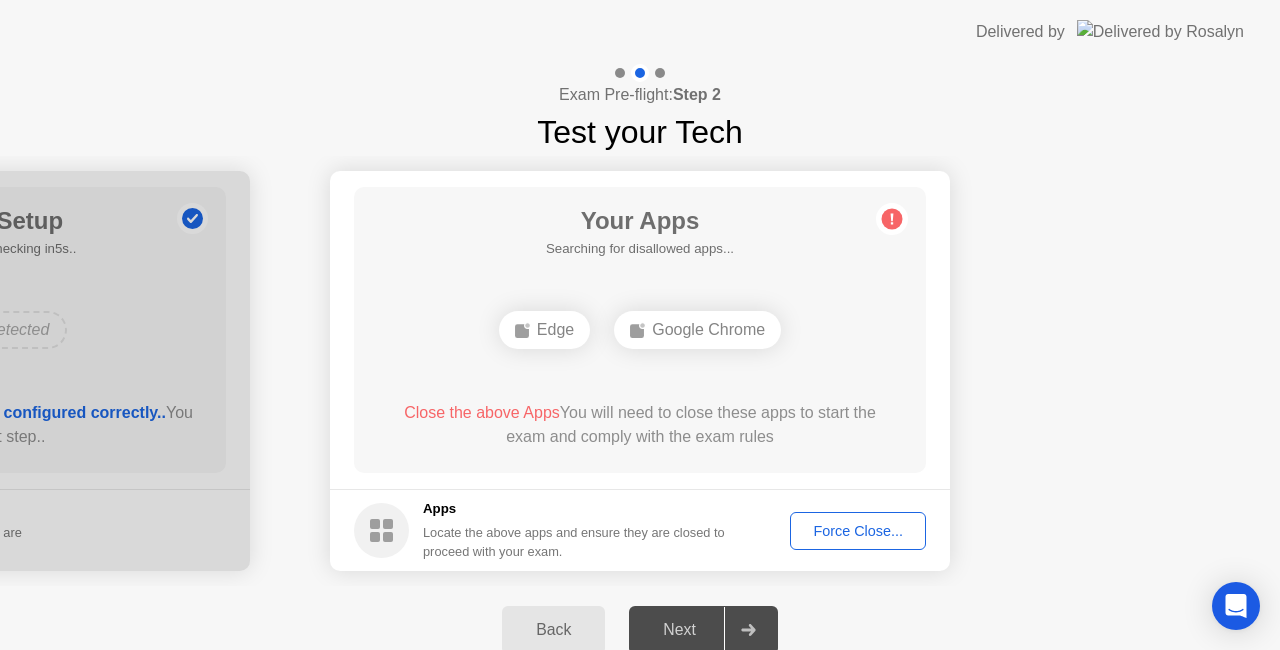 click on "Force Close..." 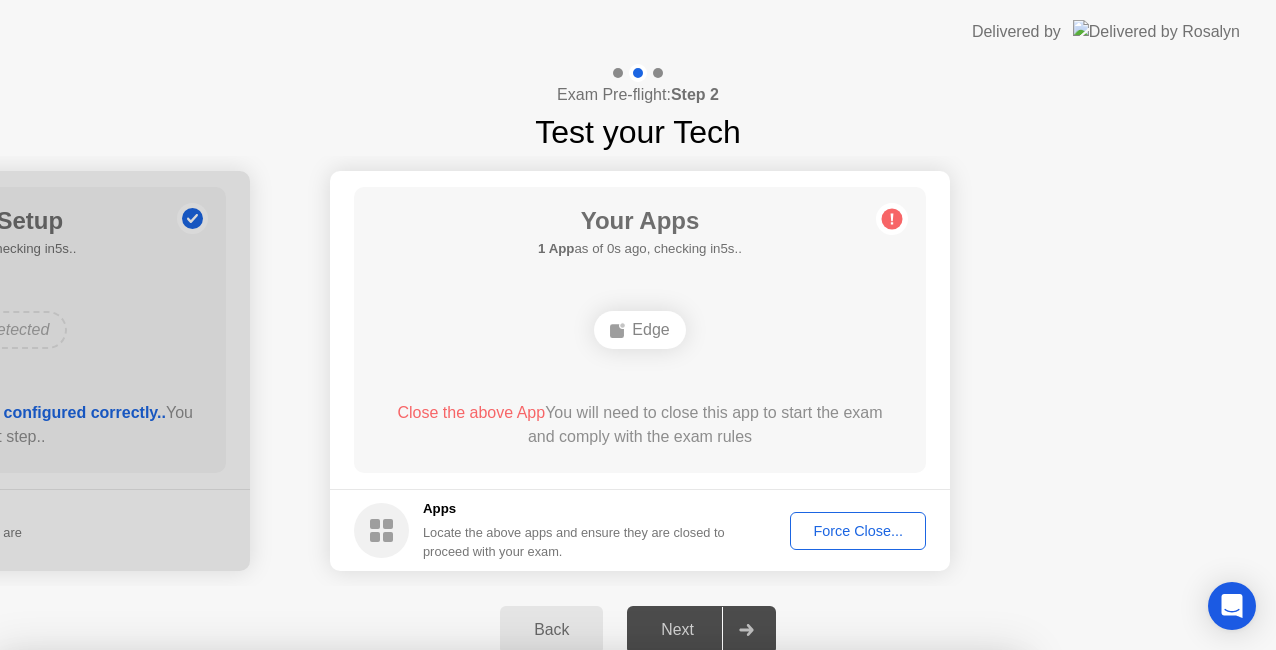 click on "Confirm" at bounding box center [577, 926] 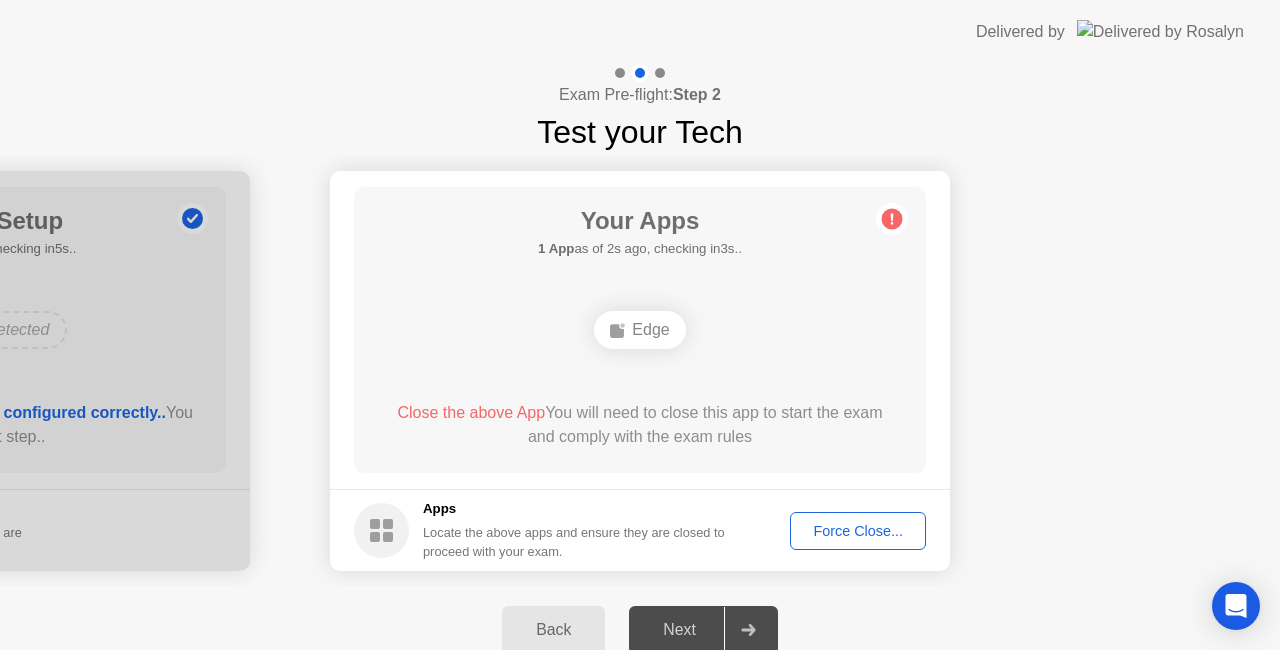 click on "Force Close..." 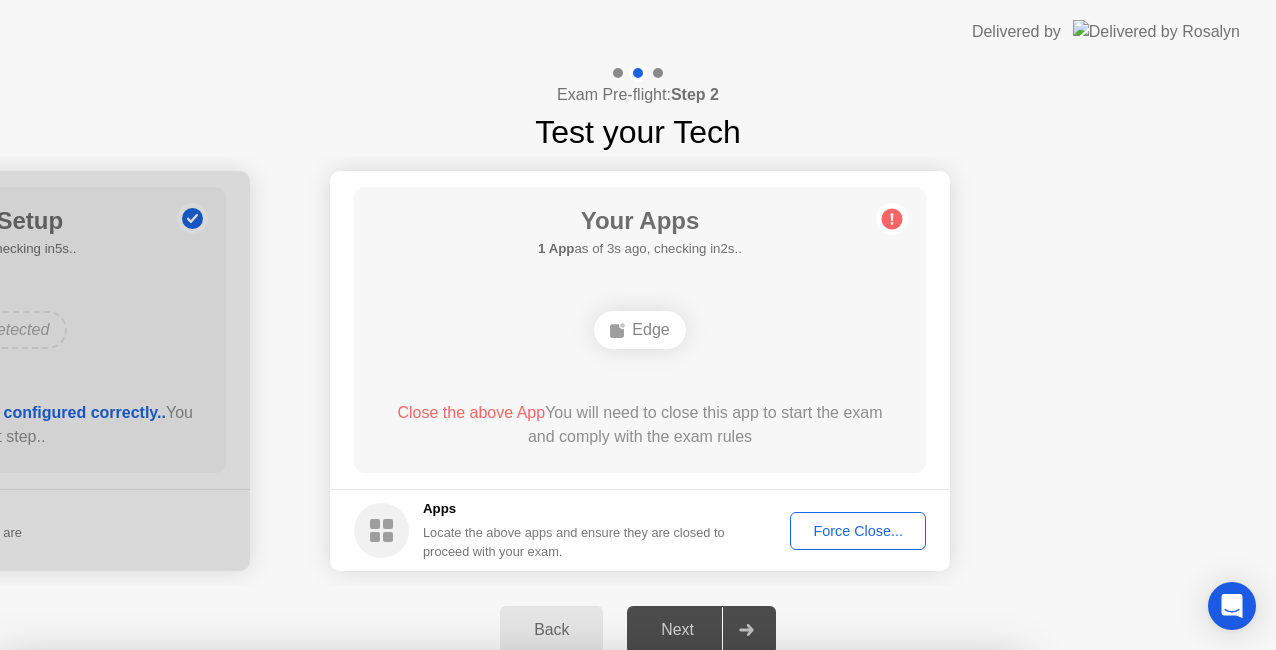 click on "Confirm" at bounding box center (577, 926) 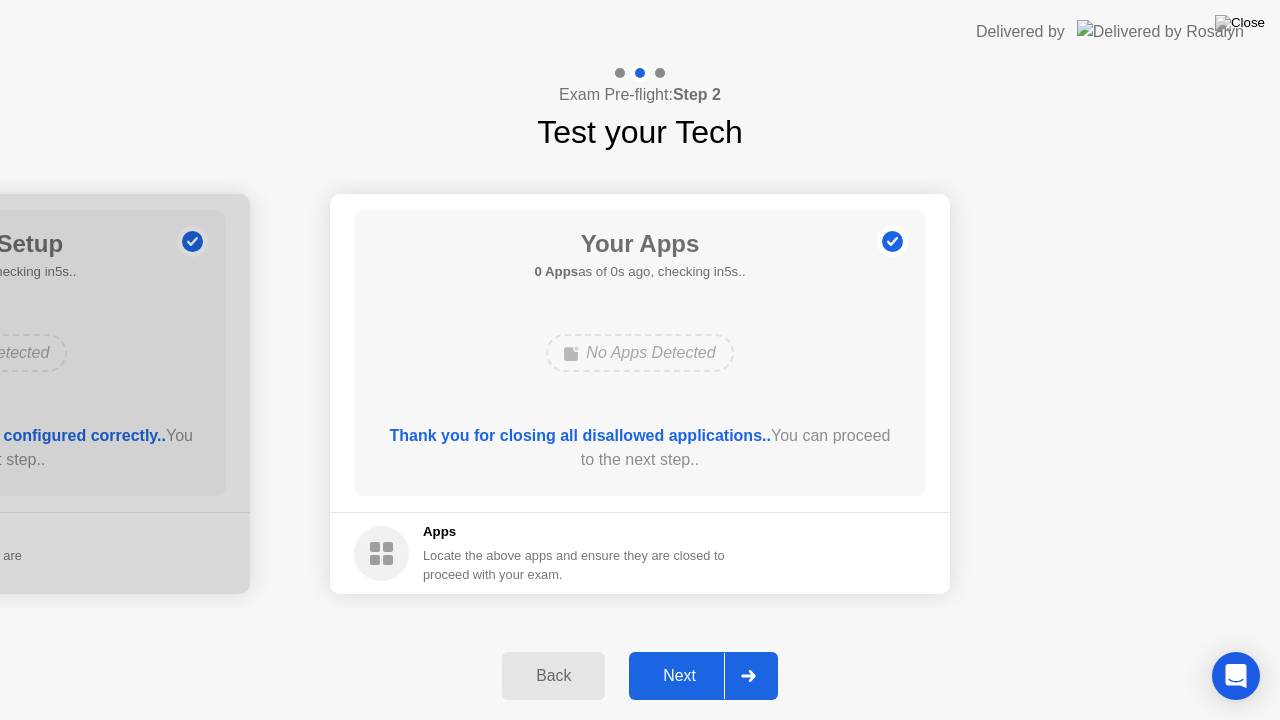 click on "Next" 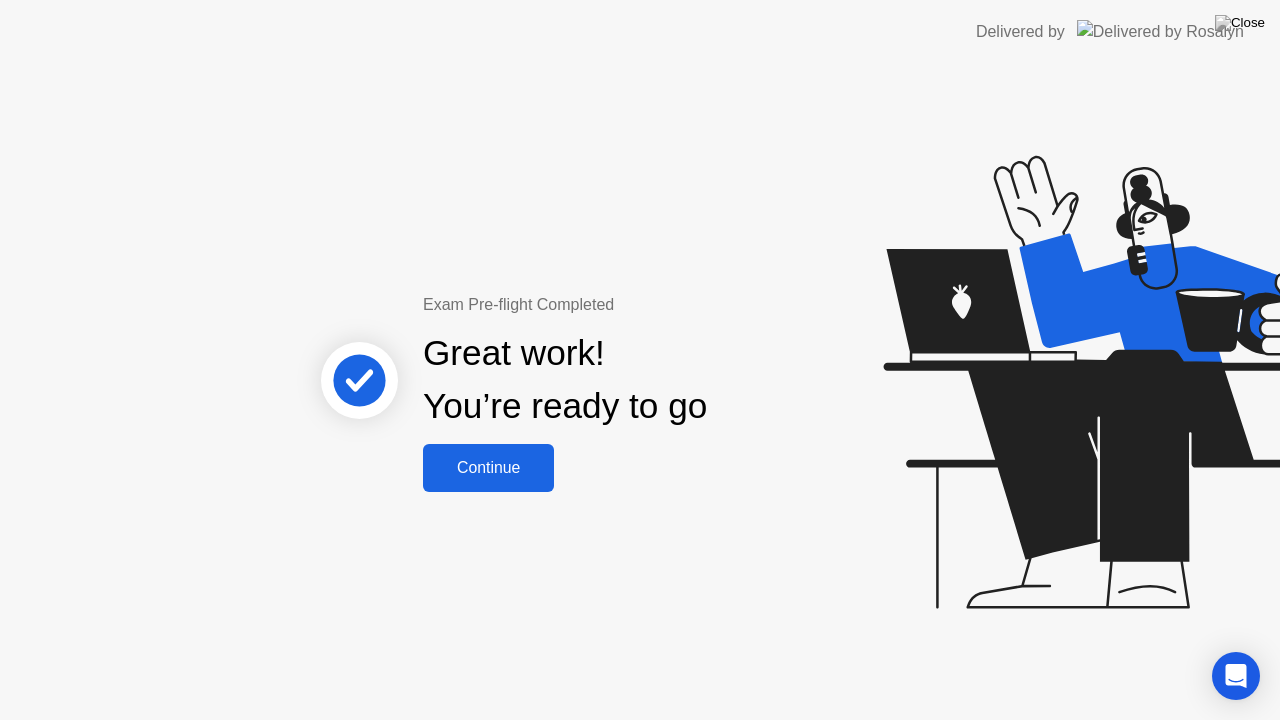 click on "Continue" 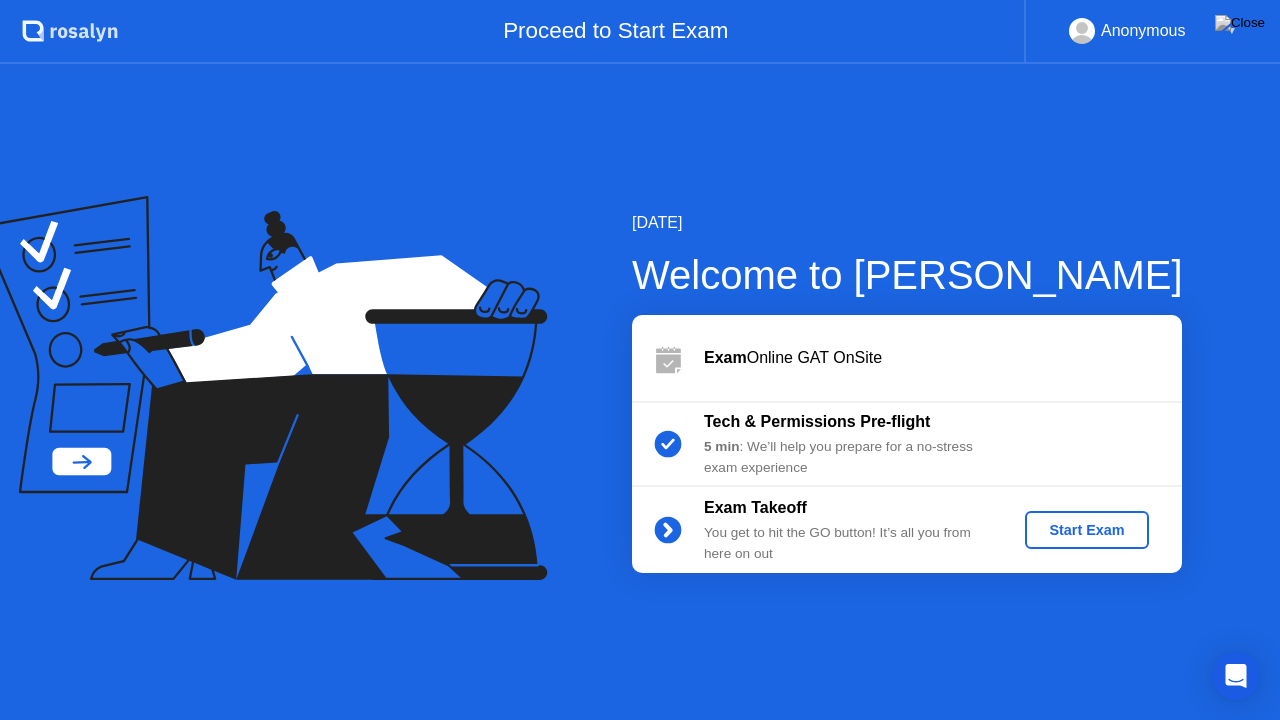 click on "Start Exam" 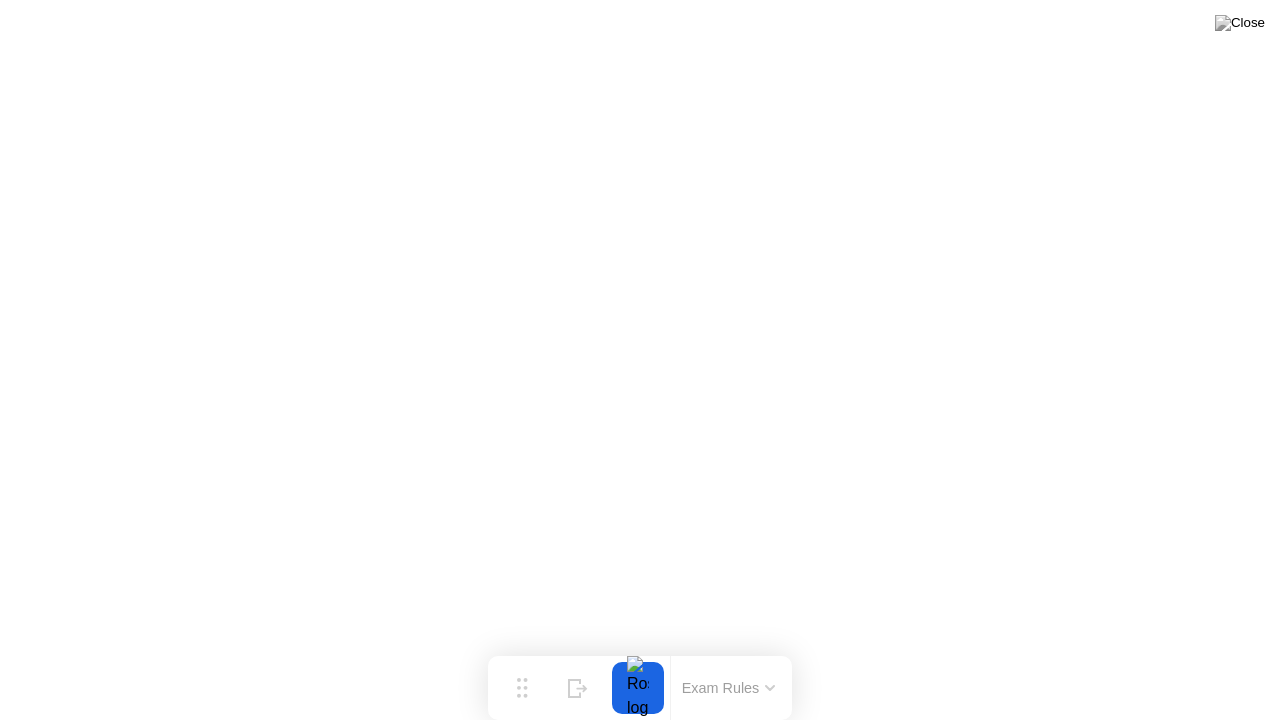 click 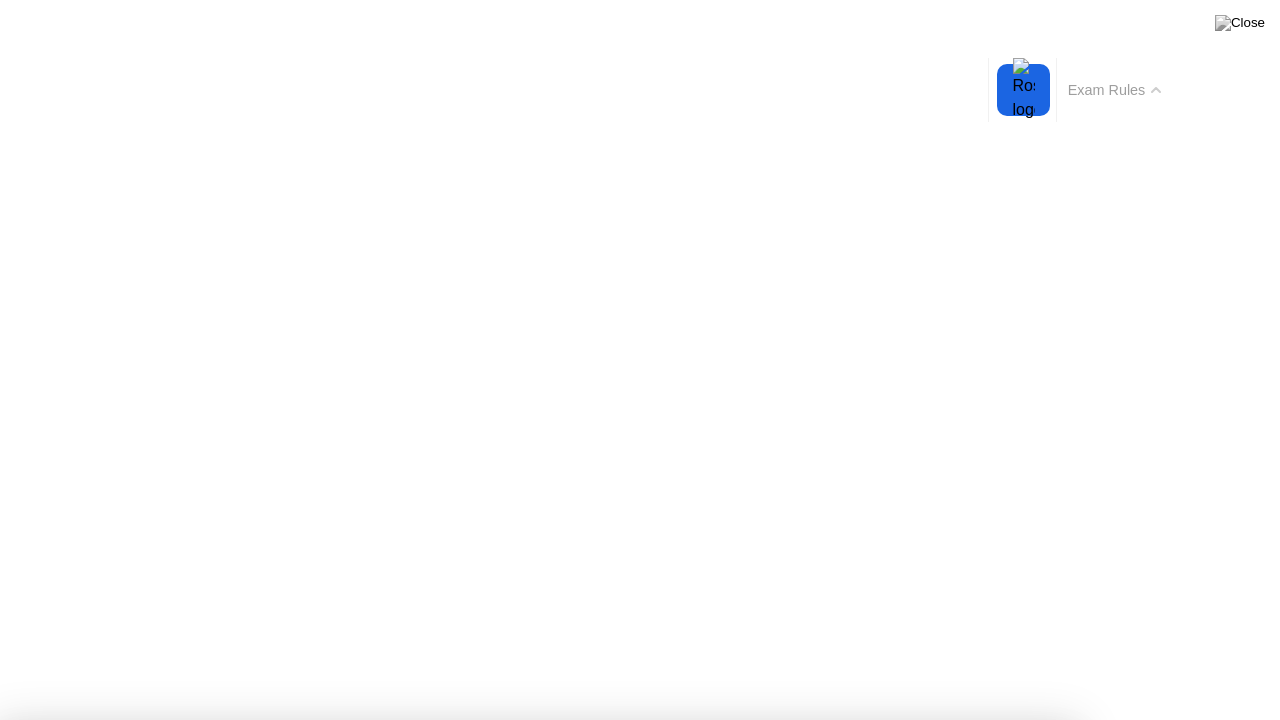 click on "Got it!" at bounding box center (537, 1289) 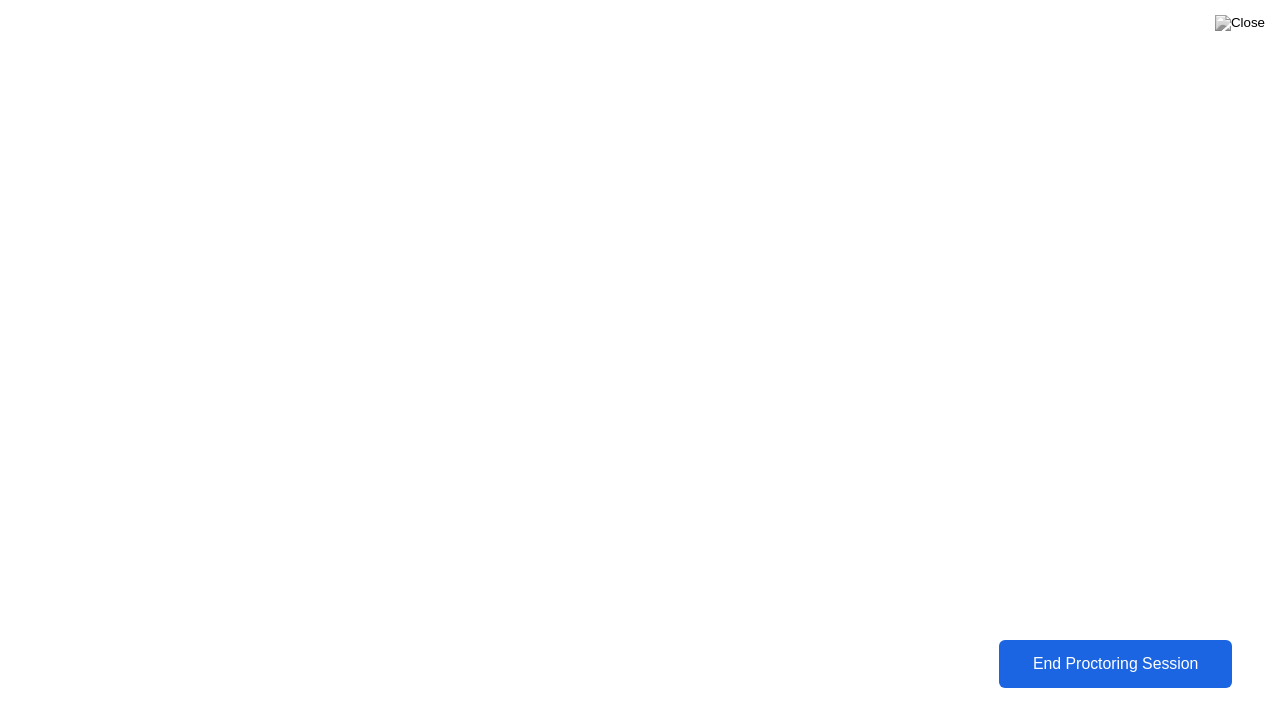 click on "End Proctoring Session" 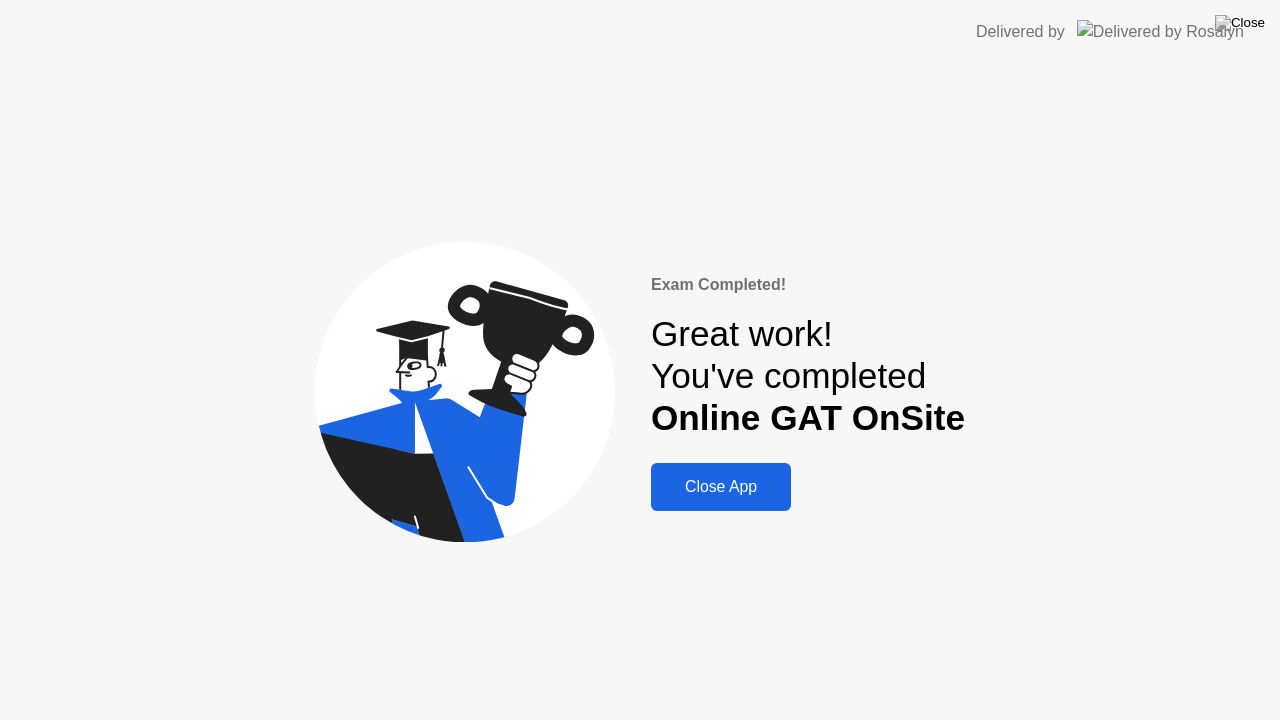click on "Close App" 